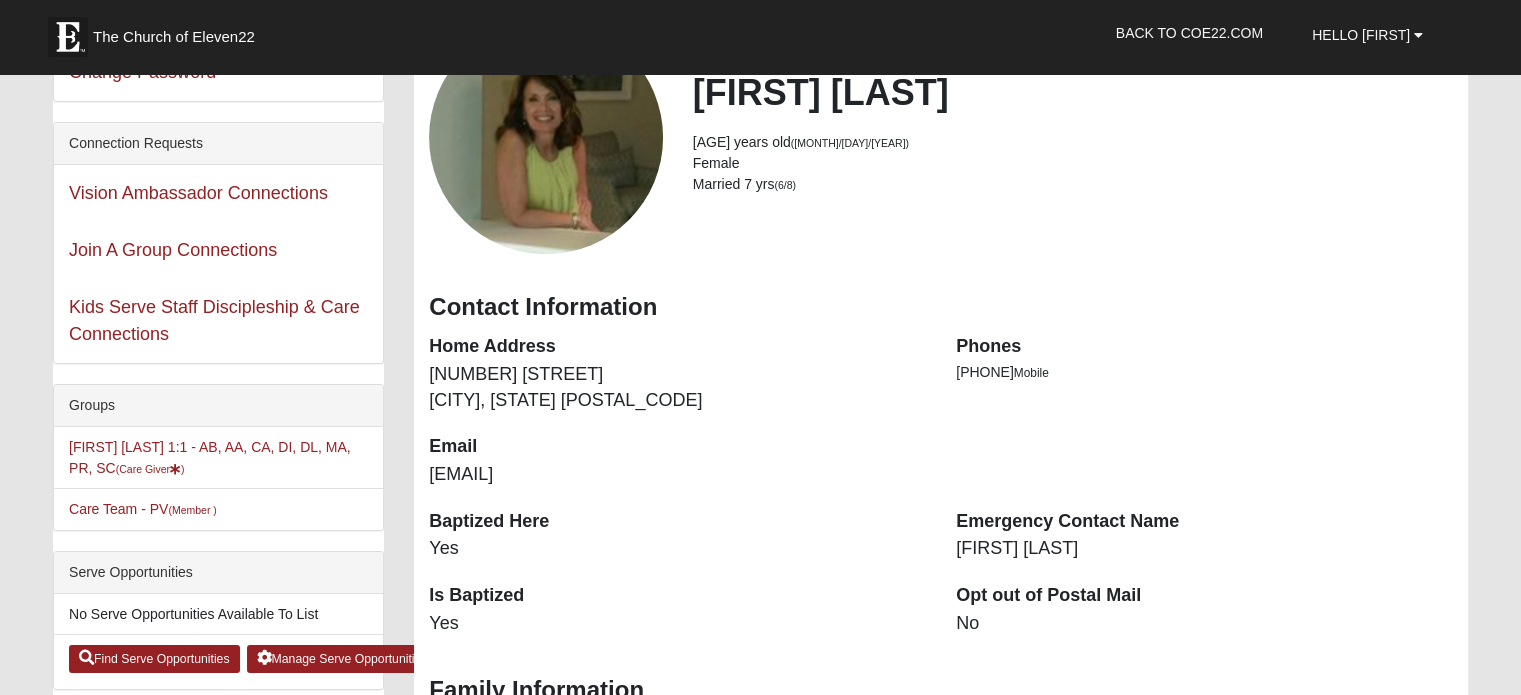 scroll, scrollTop: 200, scrollLeft: 0, axis: vertical 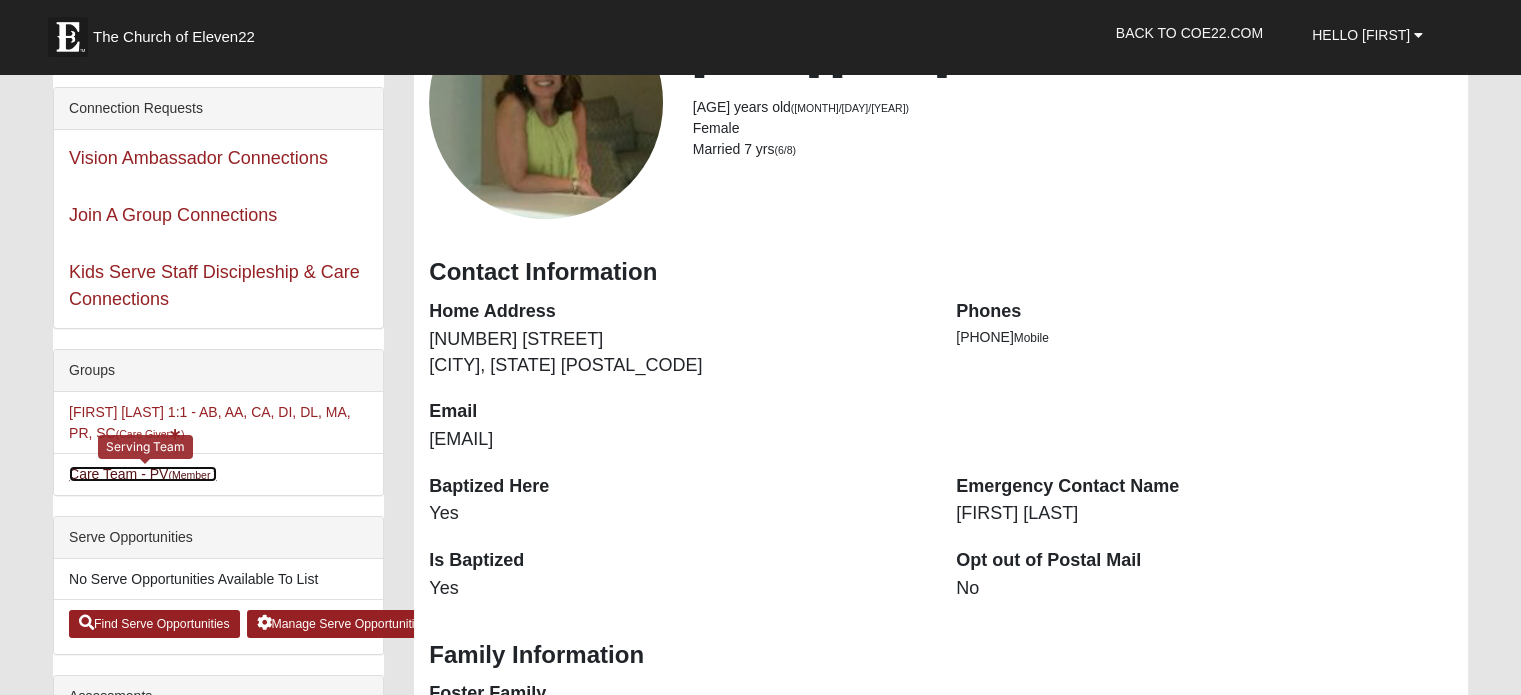 click on "Care Team - PV  (Member        )" at bounding box center [143, 474] 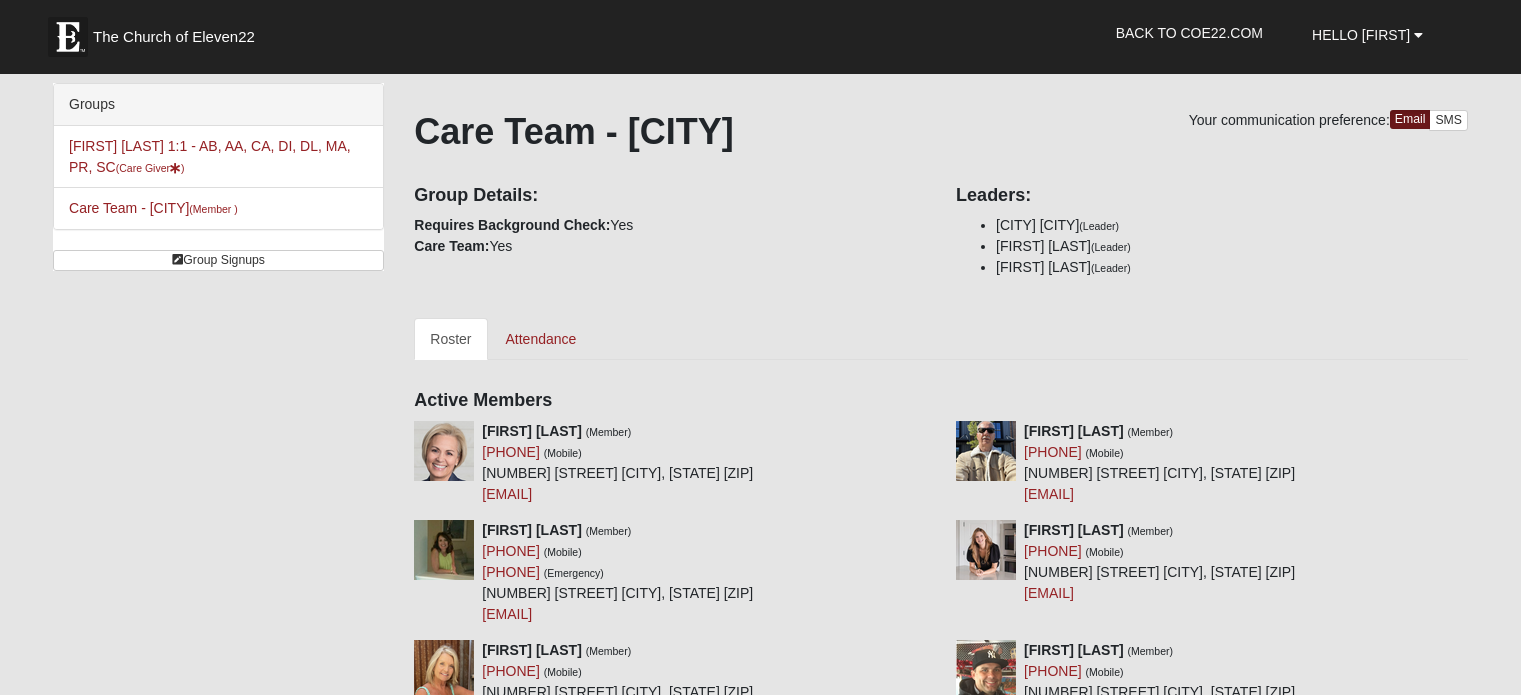 scroll, scrollTop: 0, scrollLeft: 0, axis: both 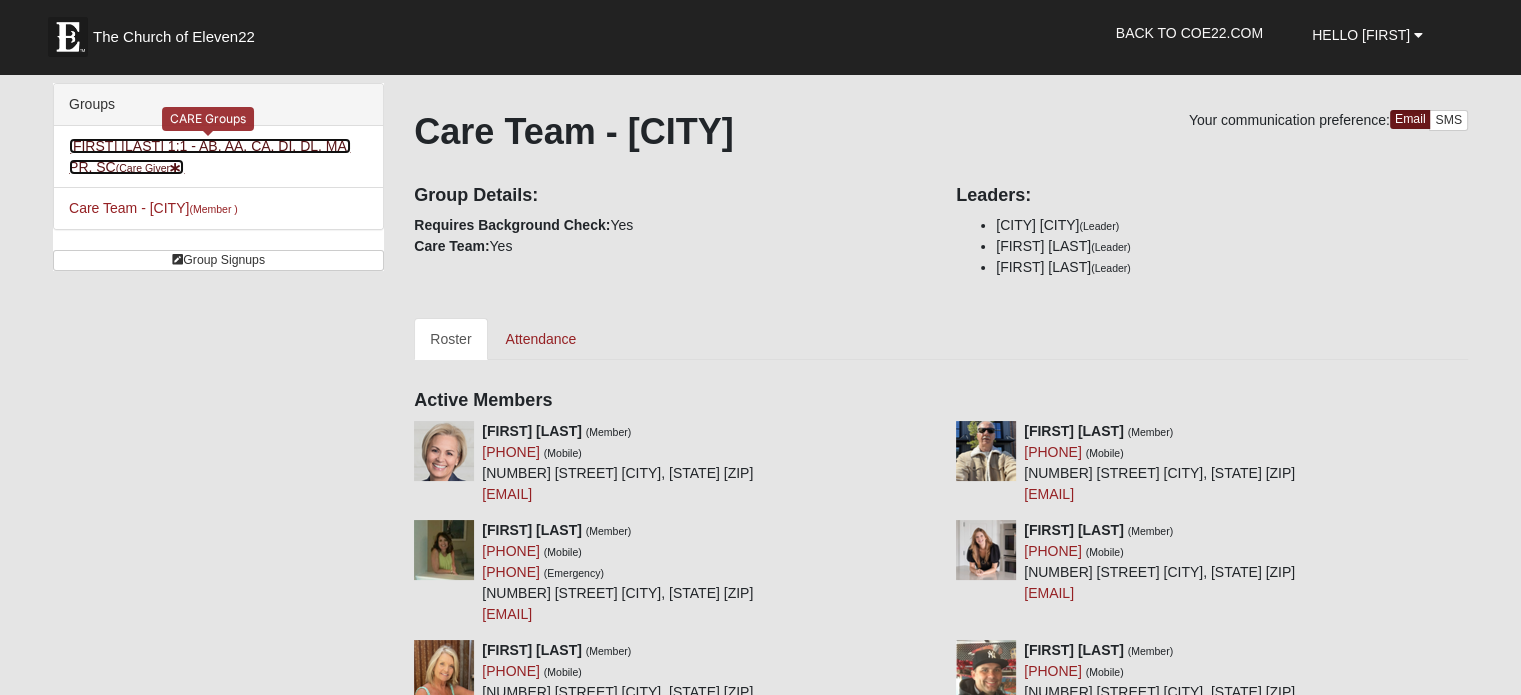 click on "Joanne Barron 1:1 - AB, AA, CA, DI, DL, MA, PR, SC  (Care Giver
)" at bounding box center (210, 156) 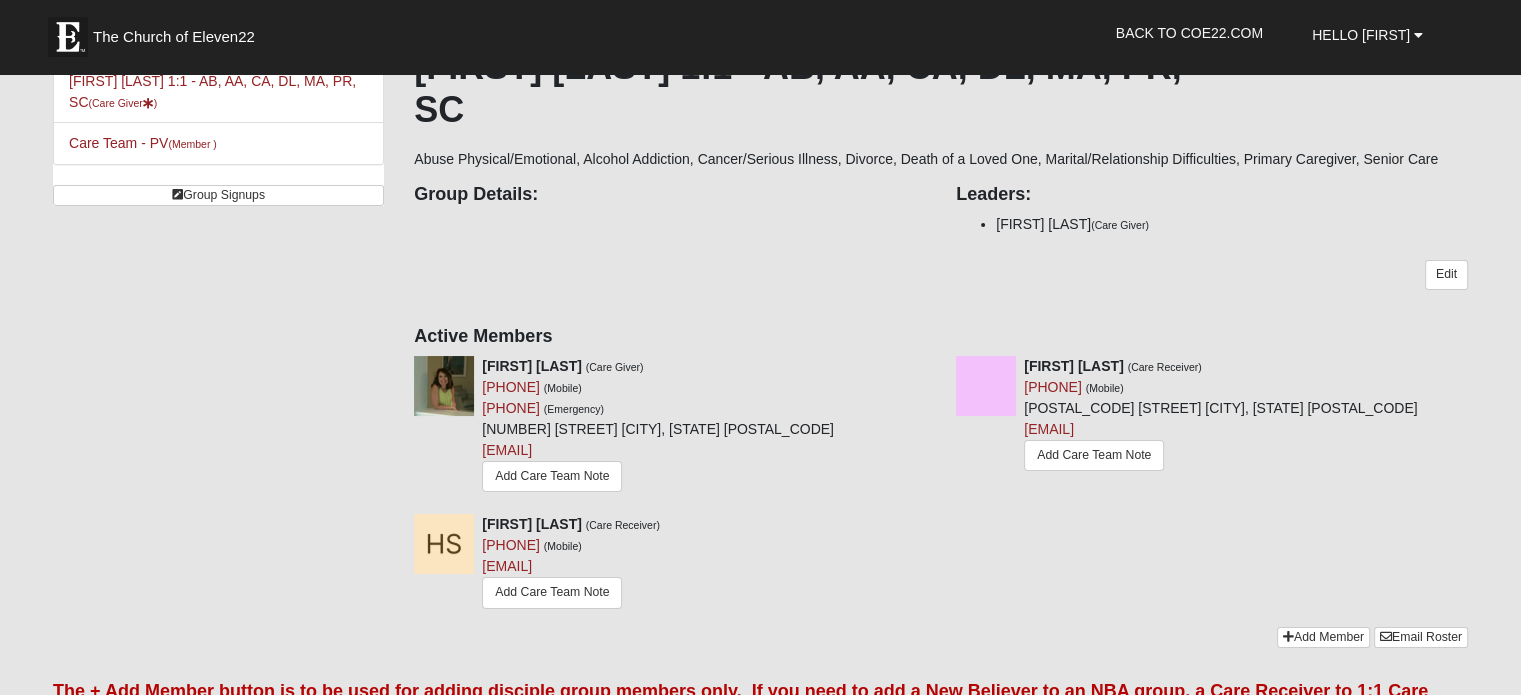 scroll, scrollTop: 100, scrollLeft: 0, axis: vertical 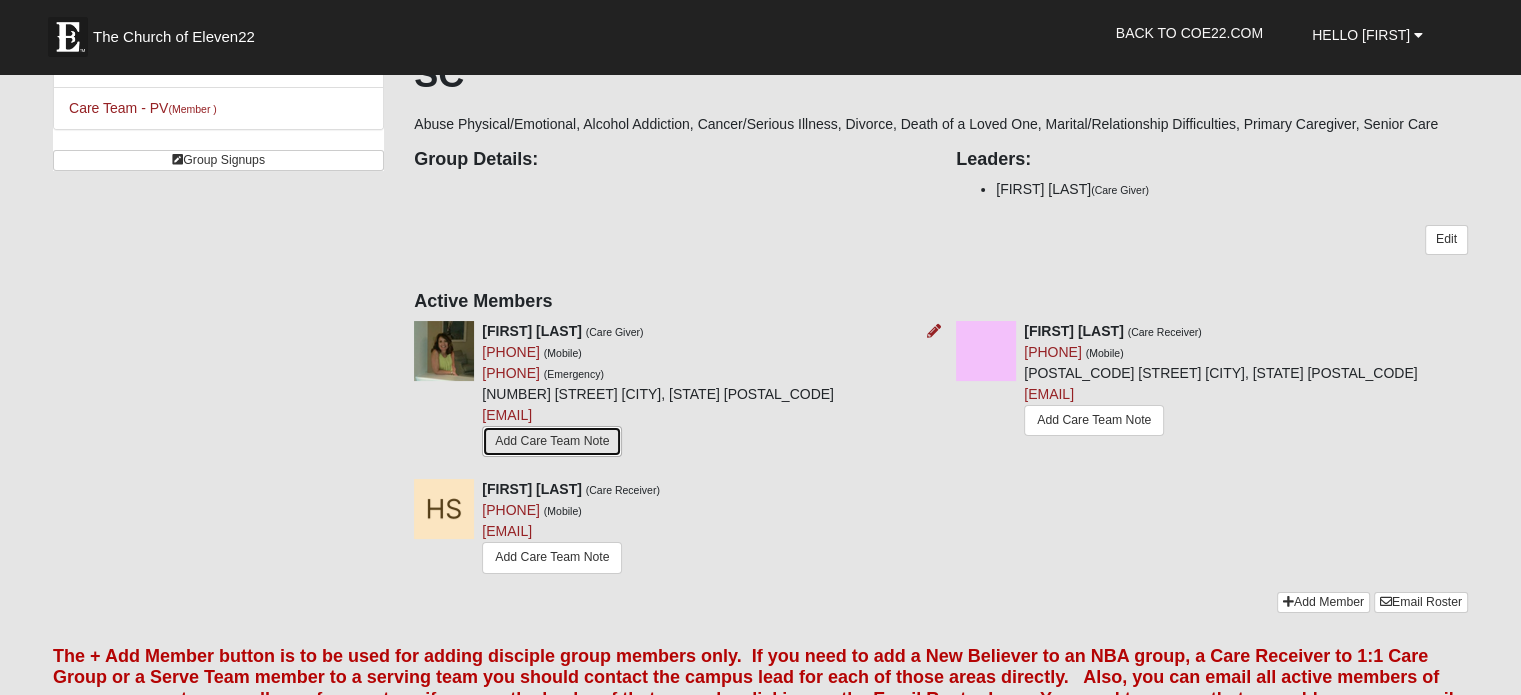 click on "Add Care Team Note" at bounding box center [552, 441] 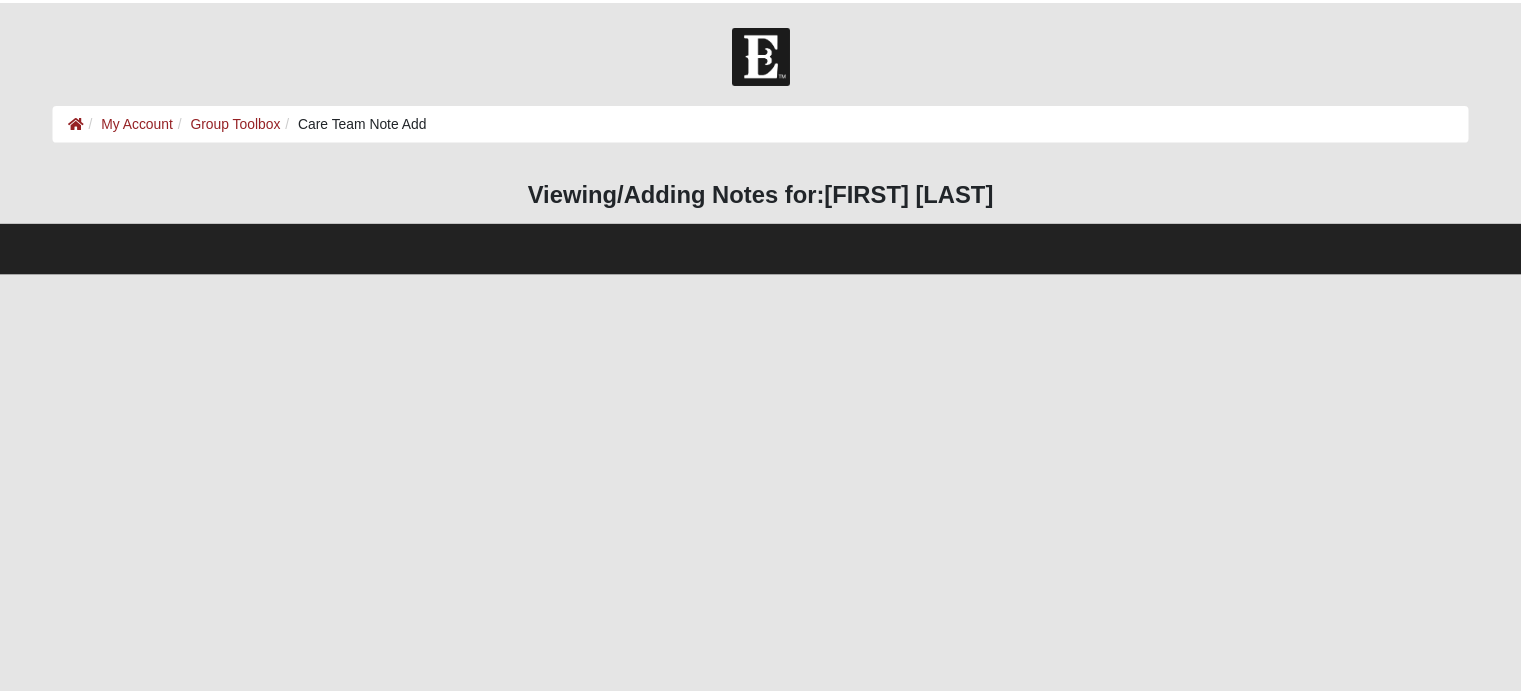 scroll, scrollTop: 0, scrollLeft: 0, axis: both 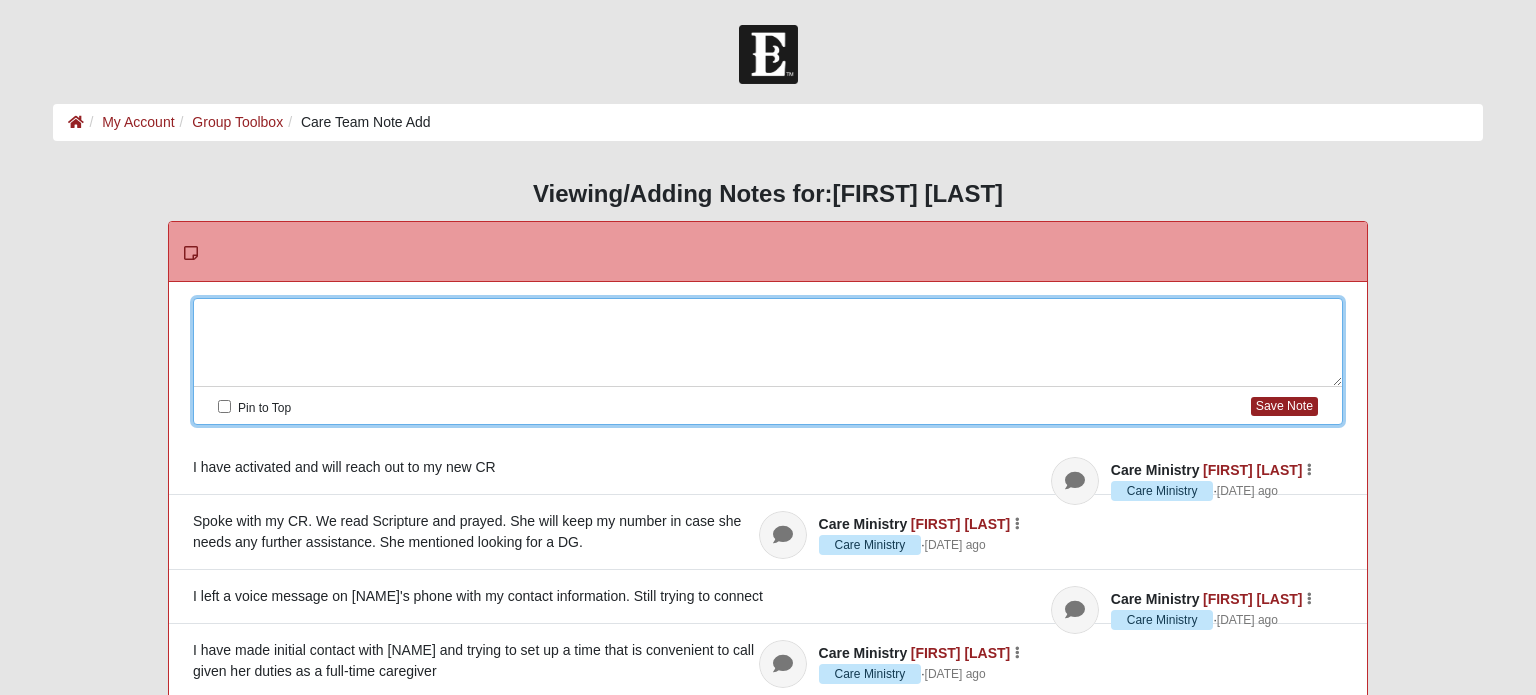 click at bounding box center [768, 343] 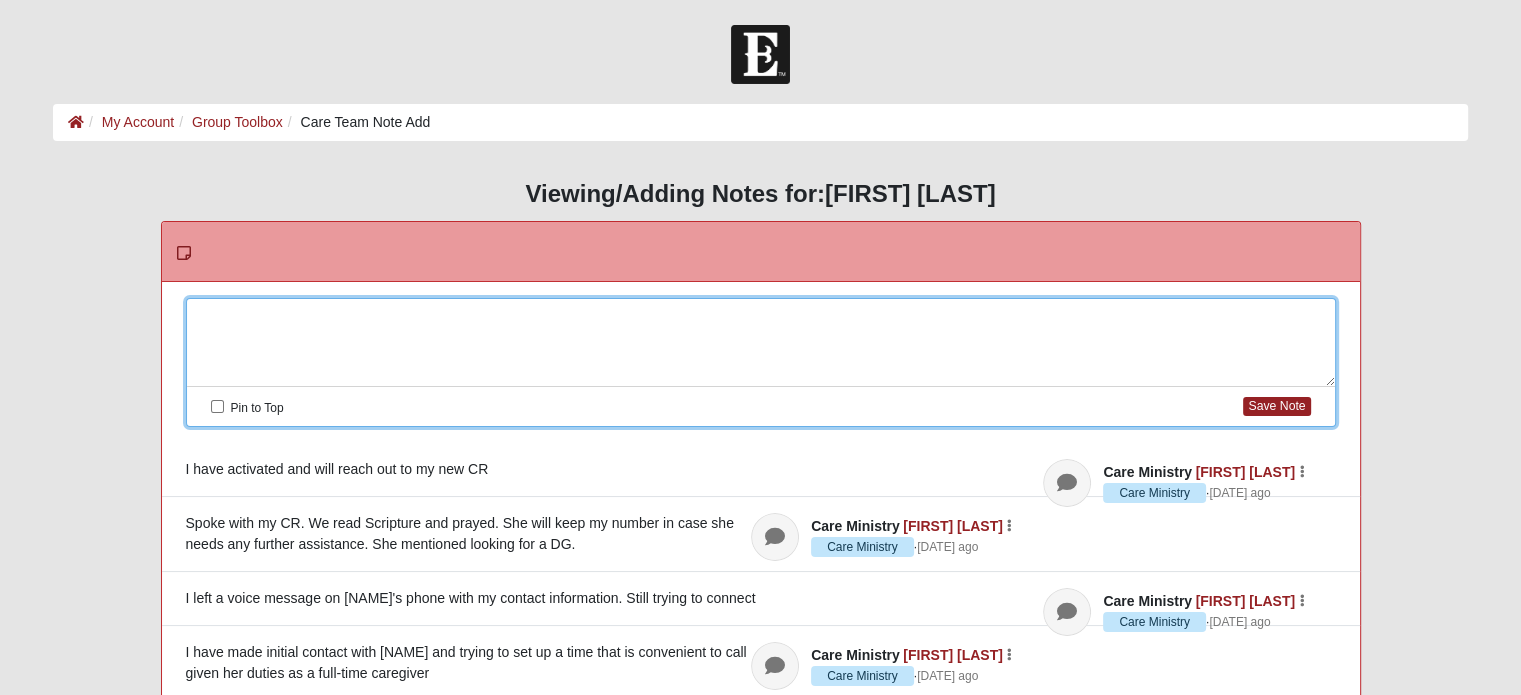 type 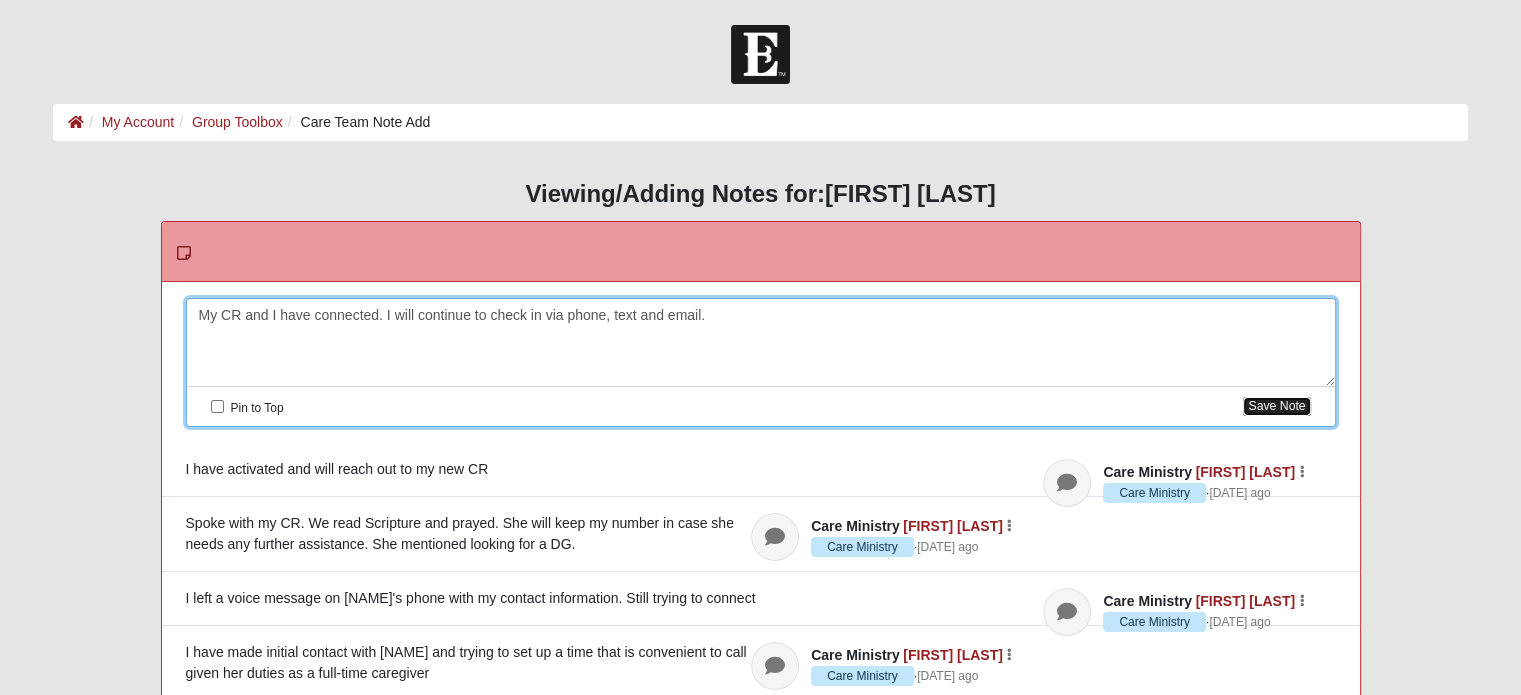 click on "Save Note" at bounding box center [1276, 406] 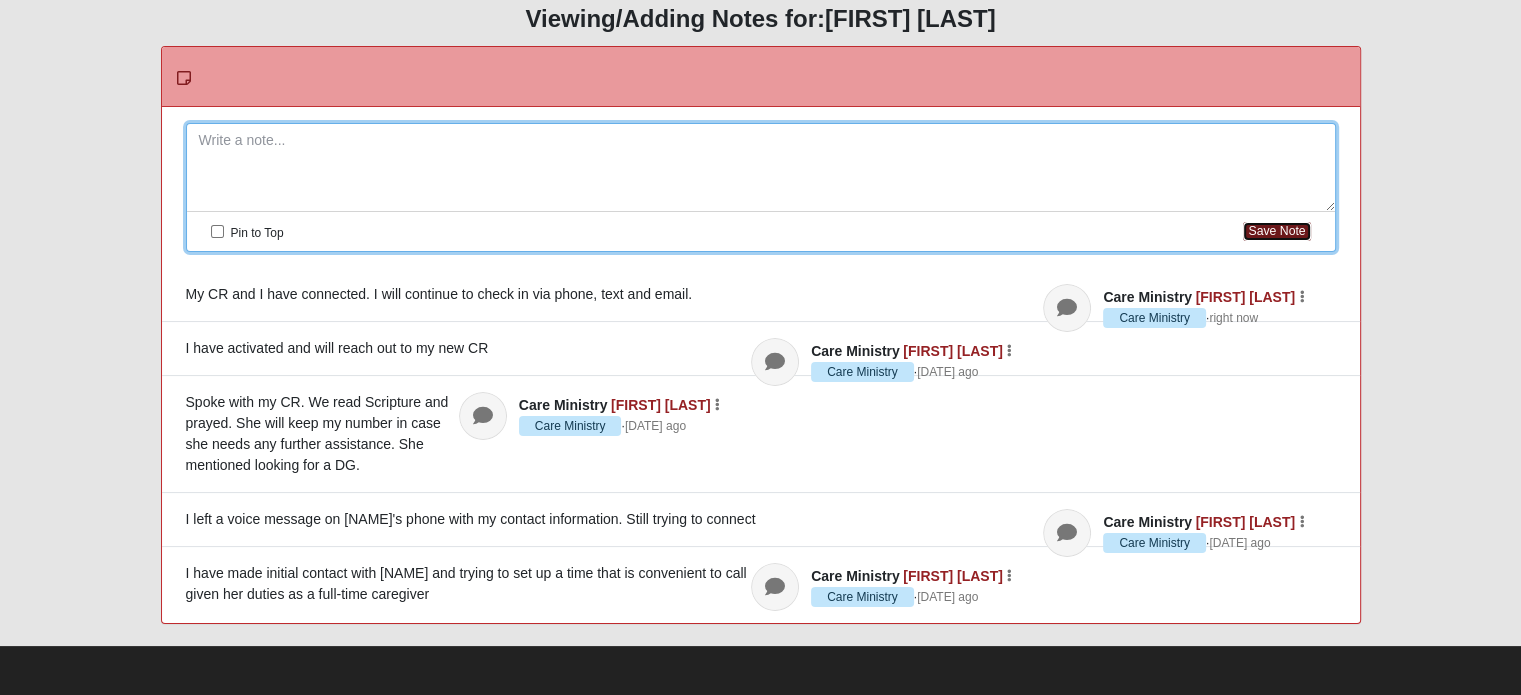 scroll, scrollTop: 0, scrollLeft: 0, axis: both 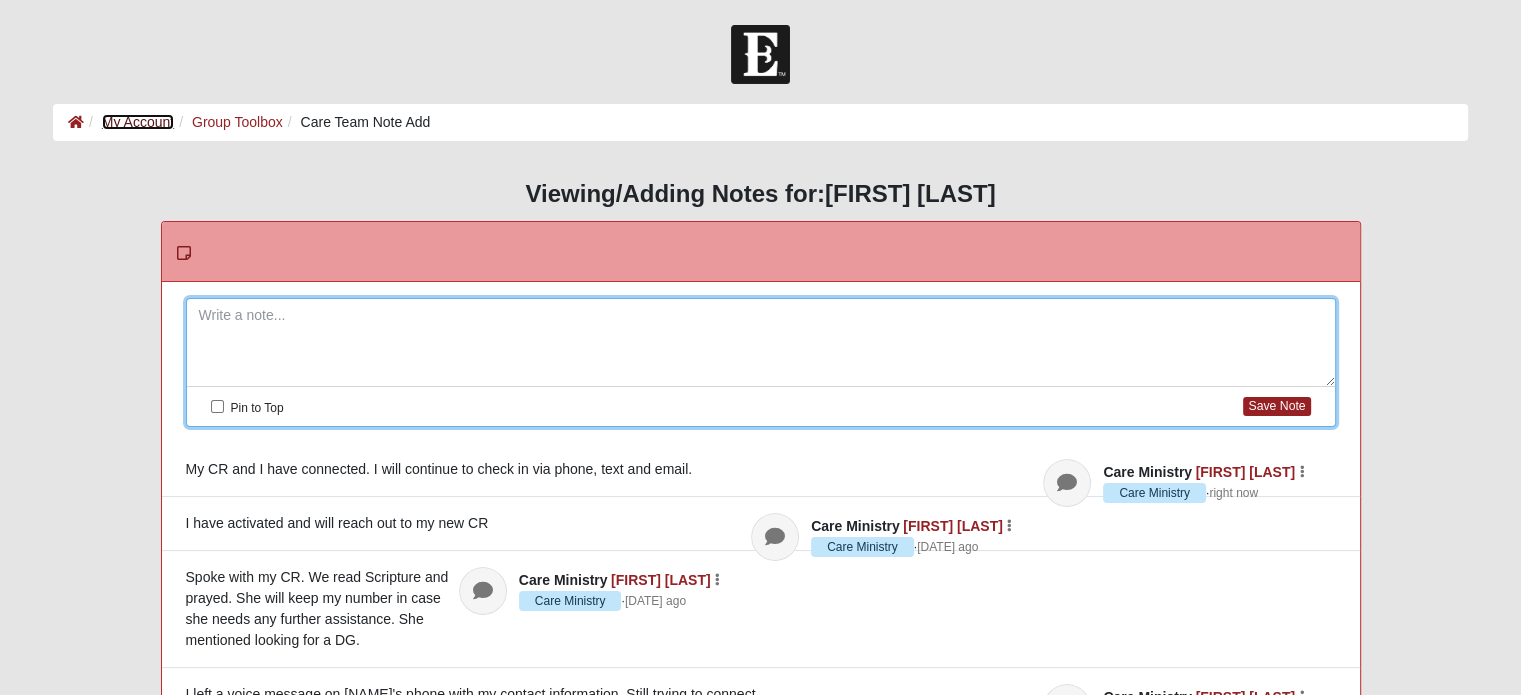 click on "My Account" at bounding box center (138, 122) 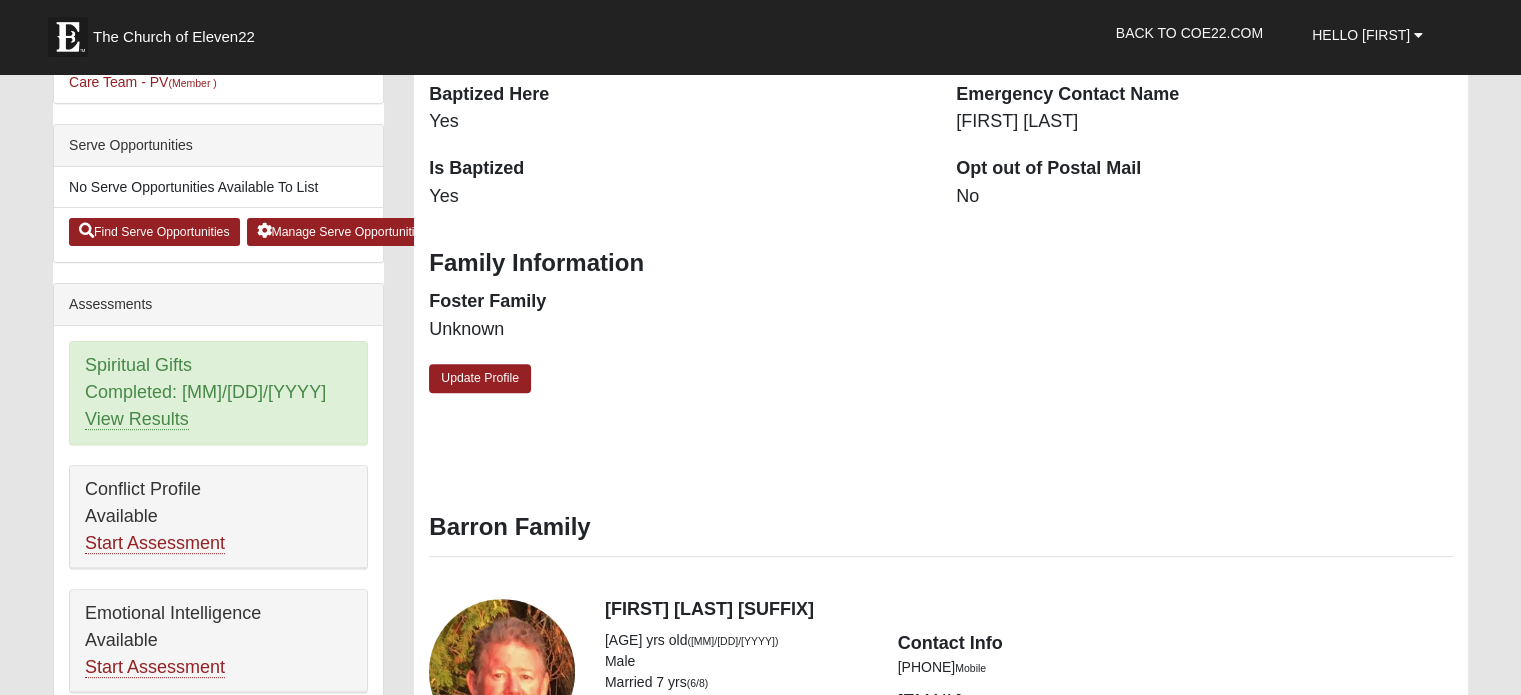 scroll, scrollTop: 600, scrollLeft: 0, axis: vertical 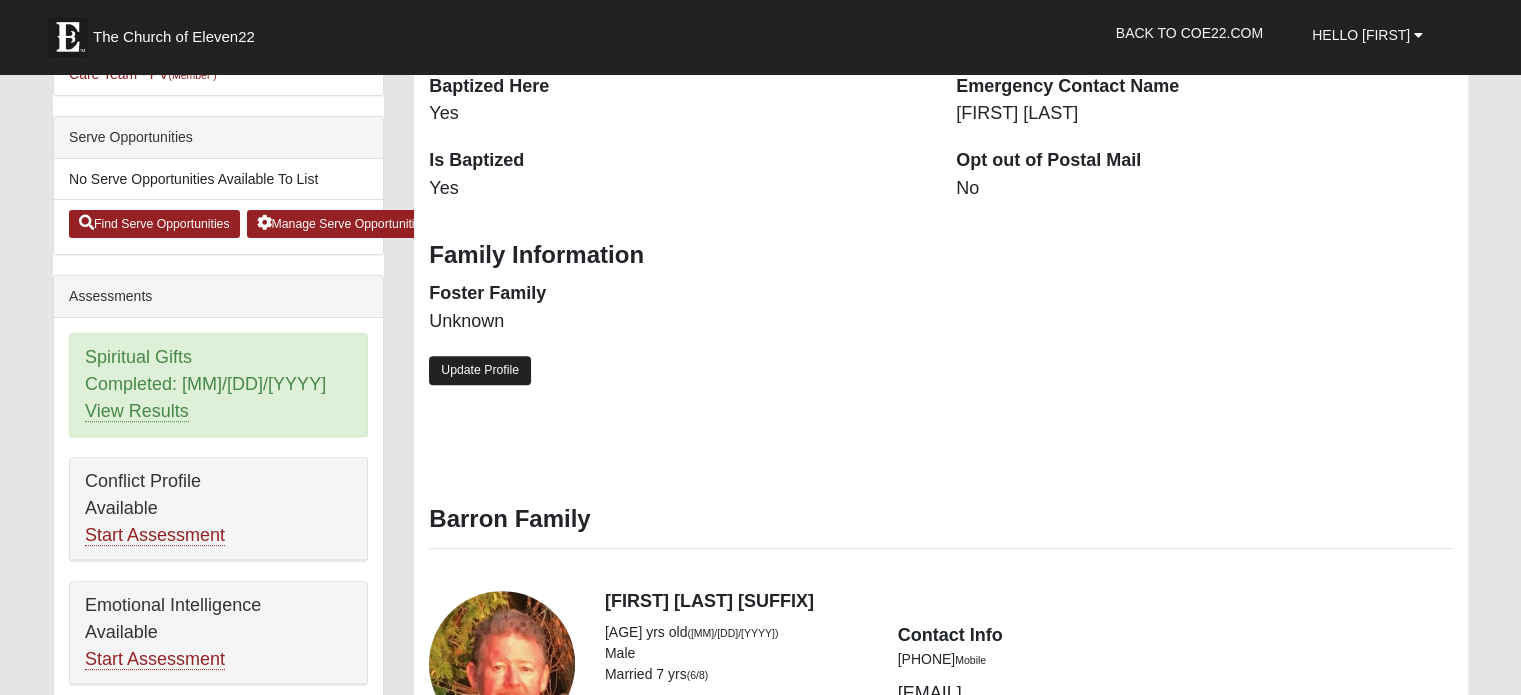 click on "Update Profile" at bounding box center [480, 370] 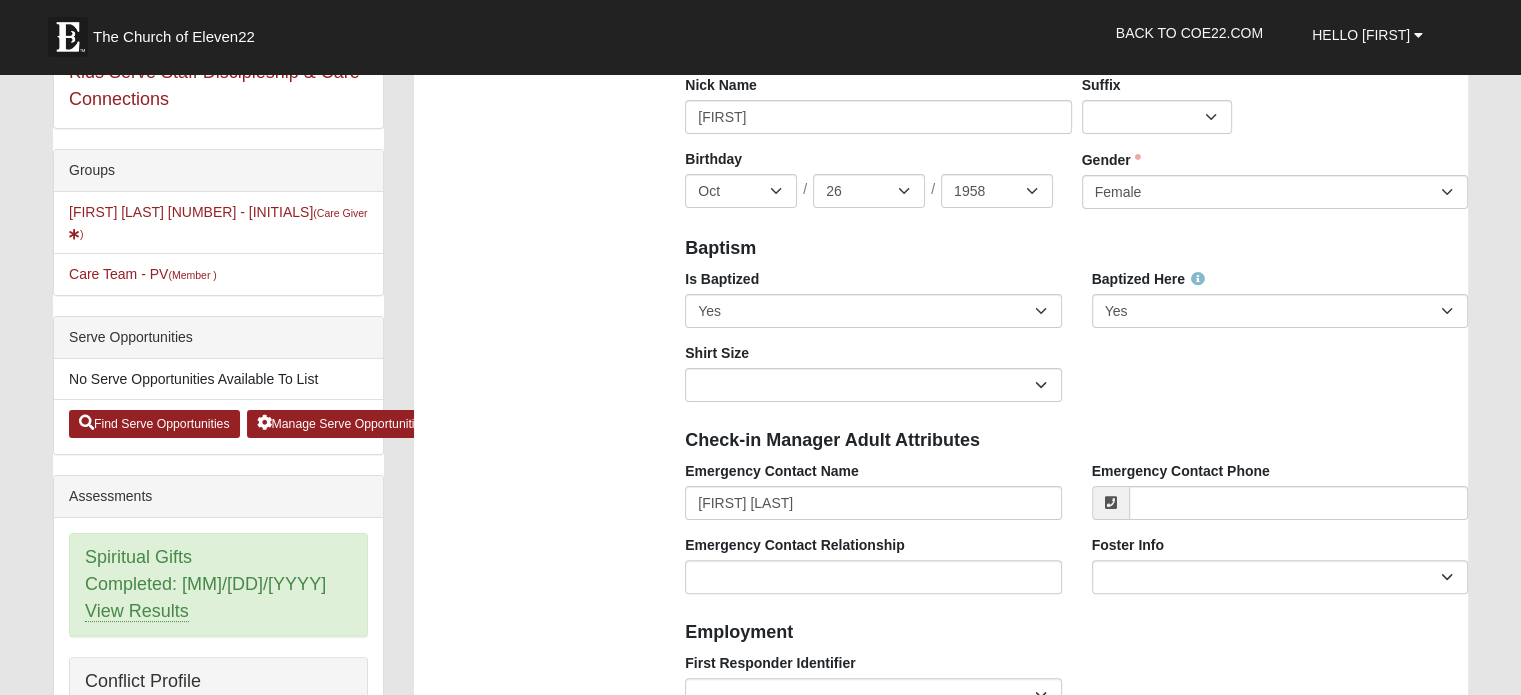 scroll, scrollTop: 500, scrollLeft: 0, axis: vertical 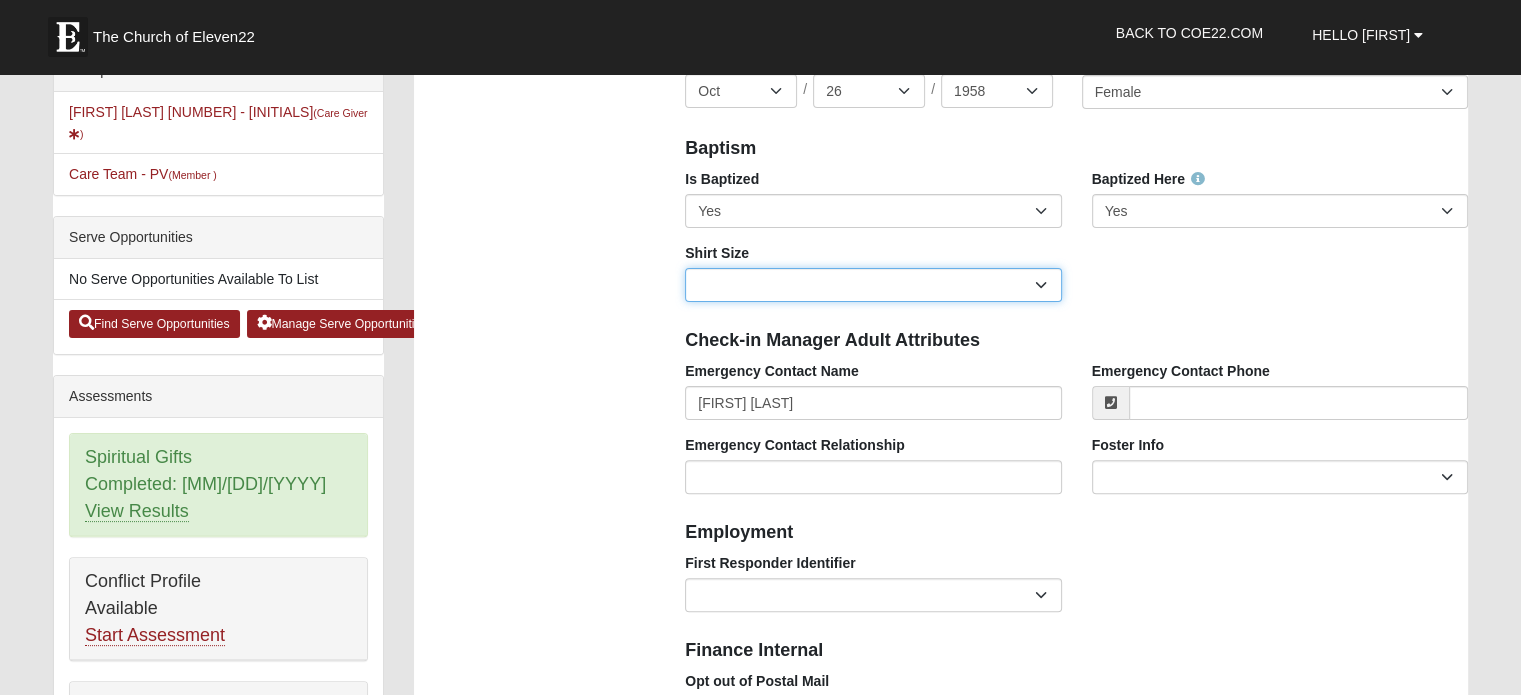 click on "Adult Small
Adult Medium
Adult Large
Adult XL
Adult XXL
Adult 3XL
Adult 4XL
Youth Small
Youth Medium
Youth Large" at bounding box center (873, 285) 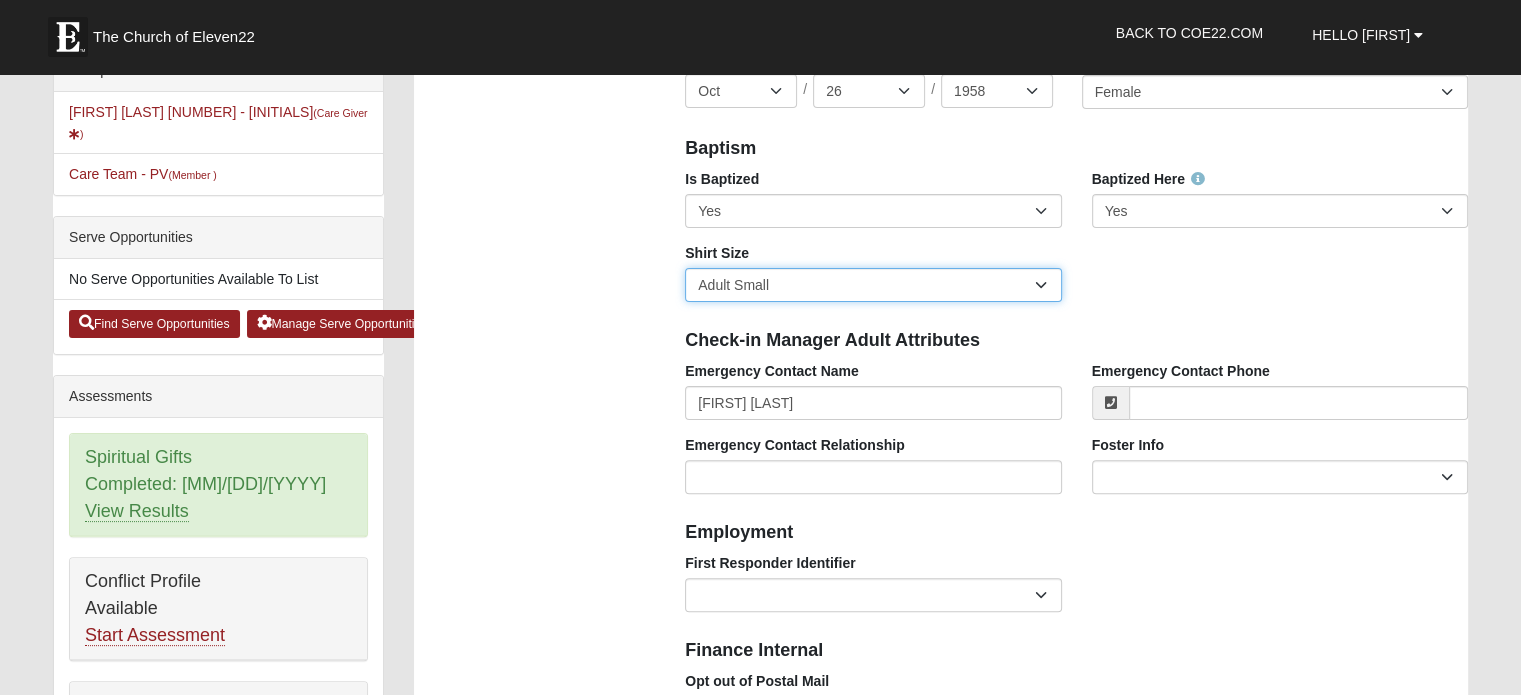 click on "Adult Small
Adult Medium
Adult Large
Adult XL
Adult XXL
Adult 3XL
Adult 4XL
Youth Small
Youth Medium
Youth Large" at bounding box center (873, 285) 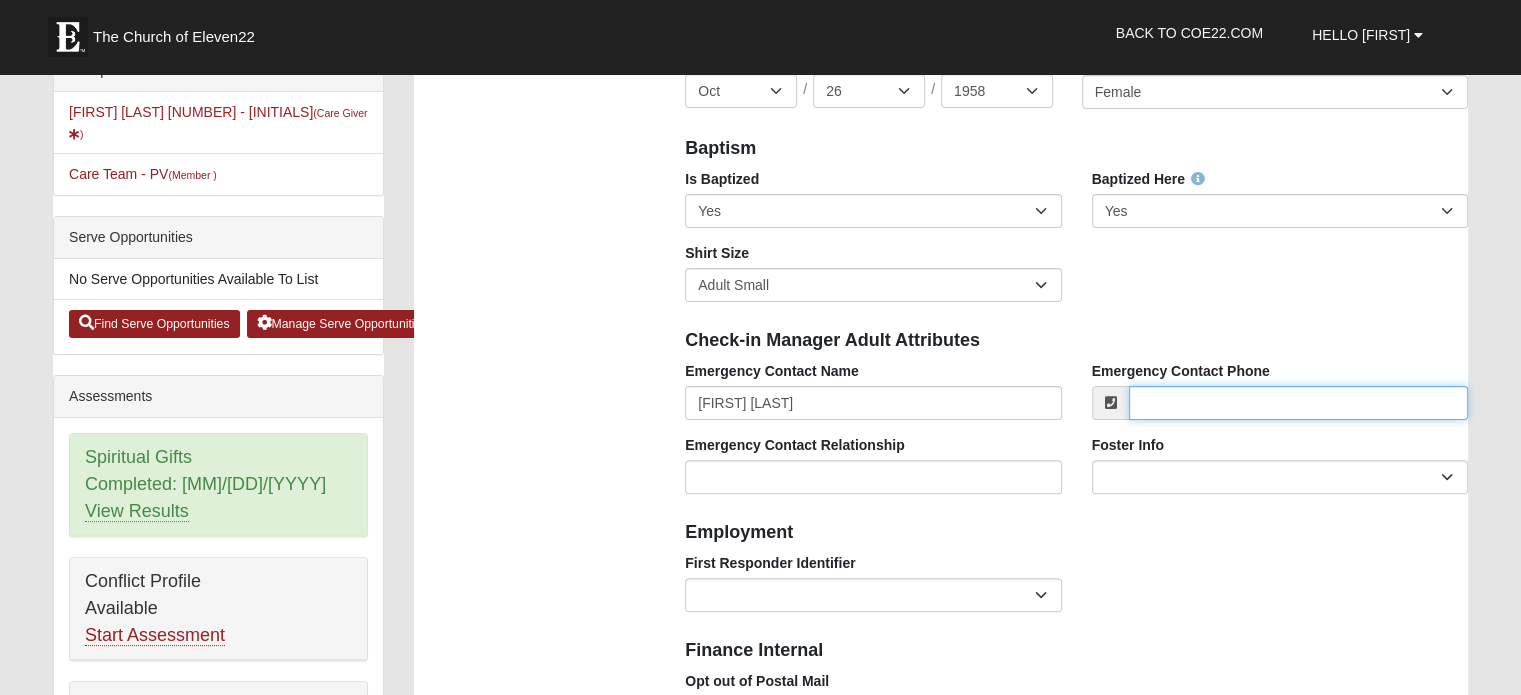 click on "Emergency Contact Phone" at bounding box center [1298, 403] 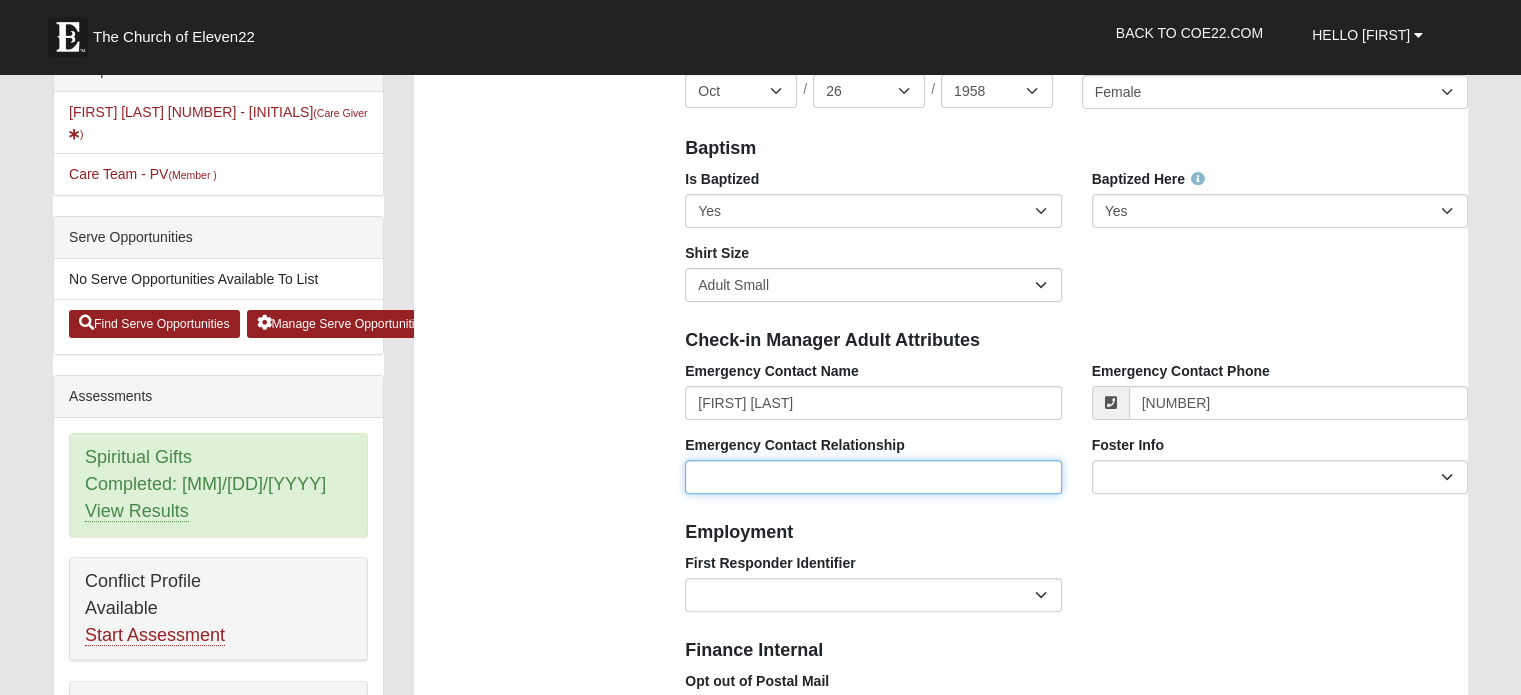 type on "970603318260" 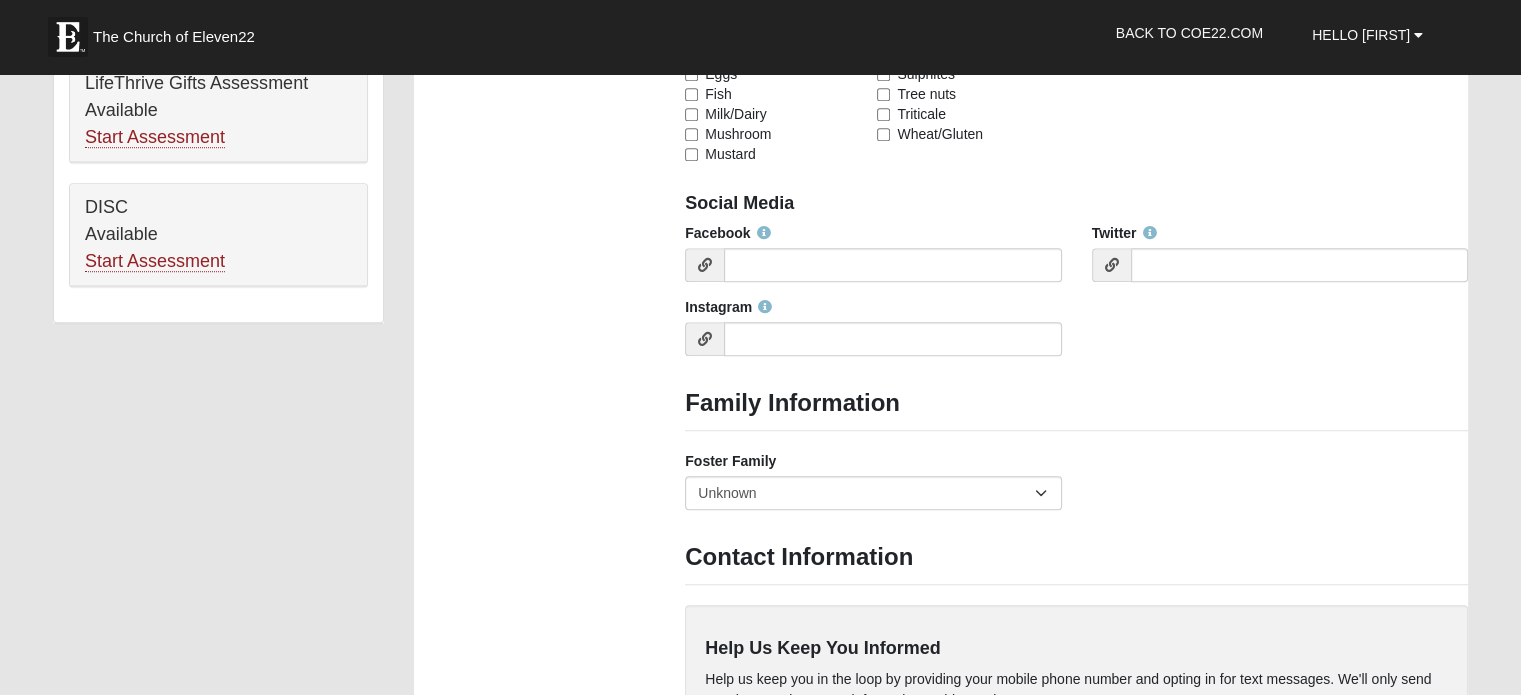 scroll, scrollTop: 1400, scrollLeft: 0, axis: vertical 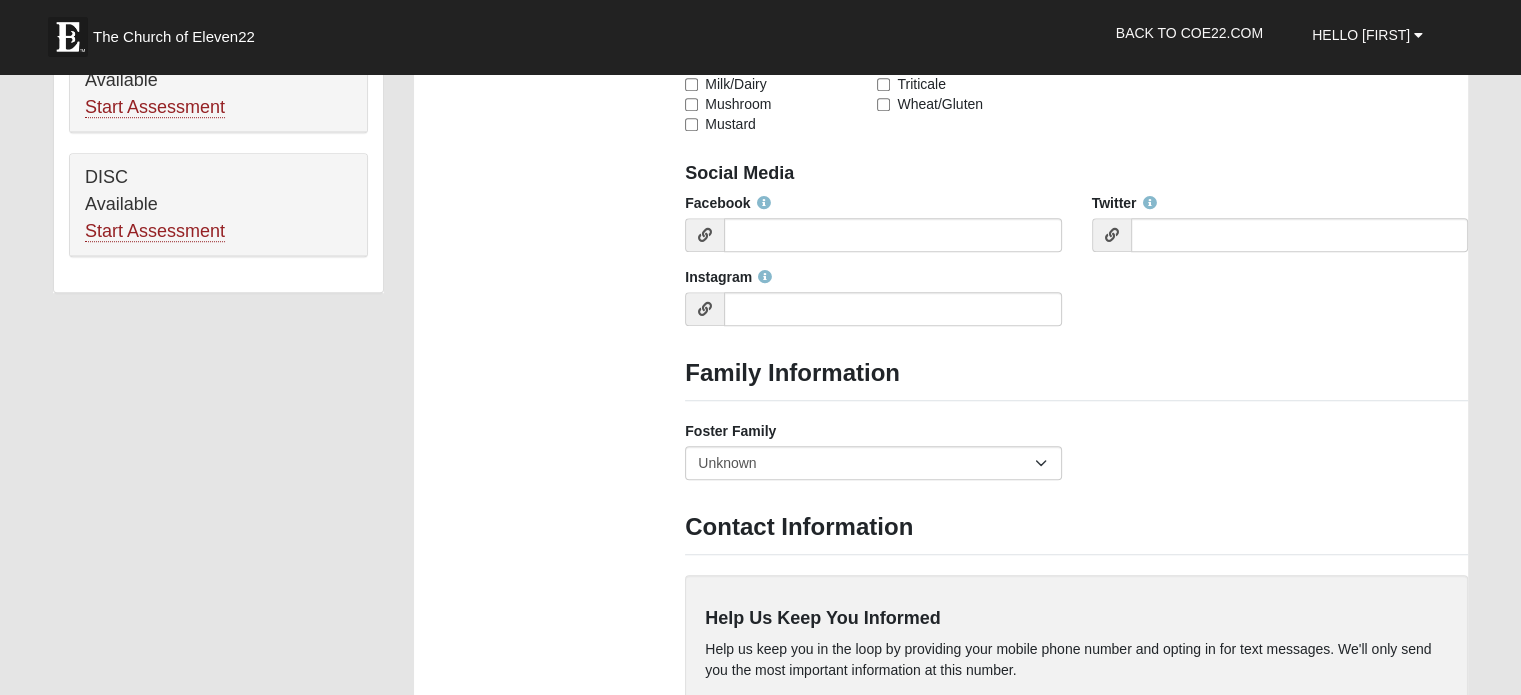 type on "Spouse" 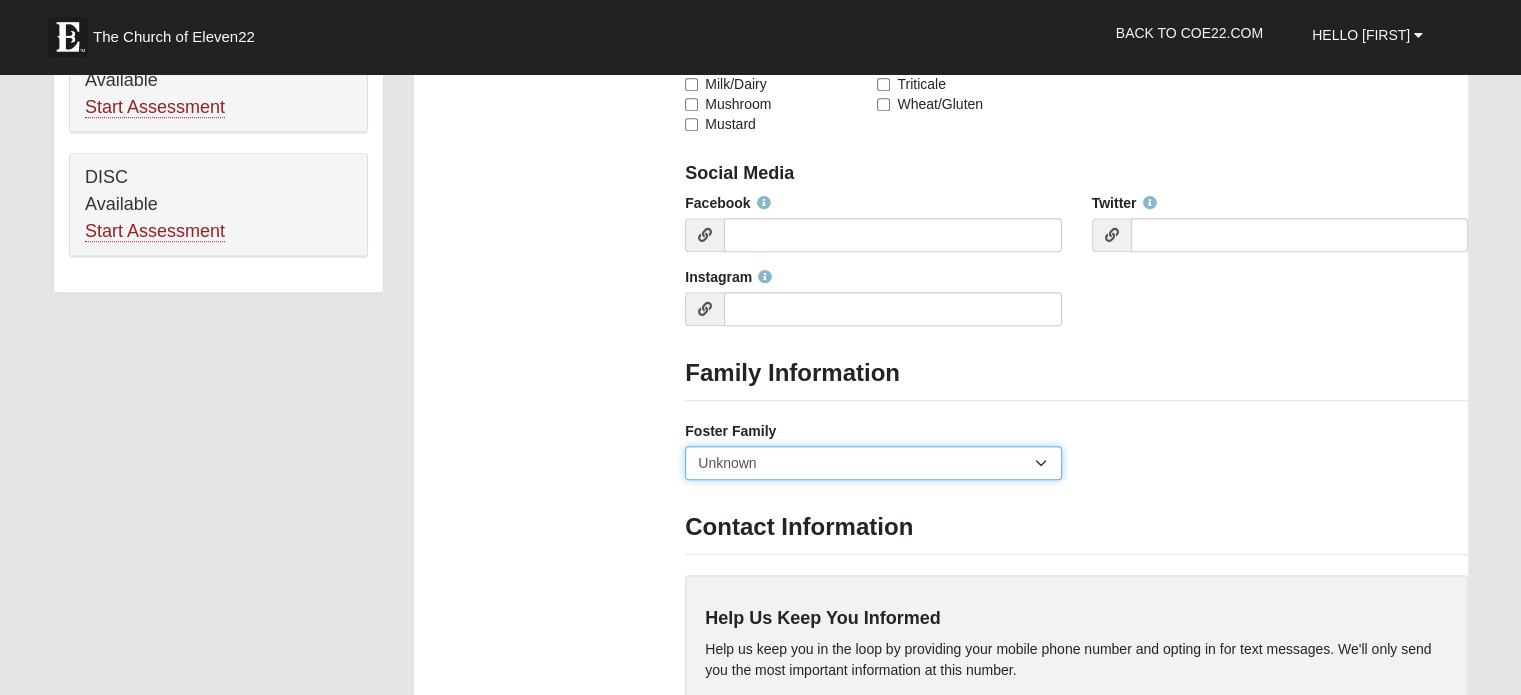 click on "Yes, we are a current foster family
No, we are a former foster family
No, we have never been a foster family
Unknown" at bounding box center (873, 463) 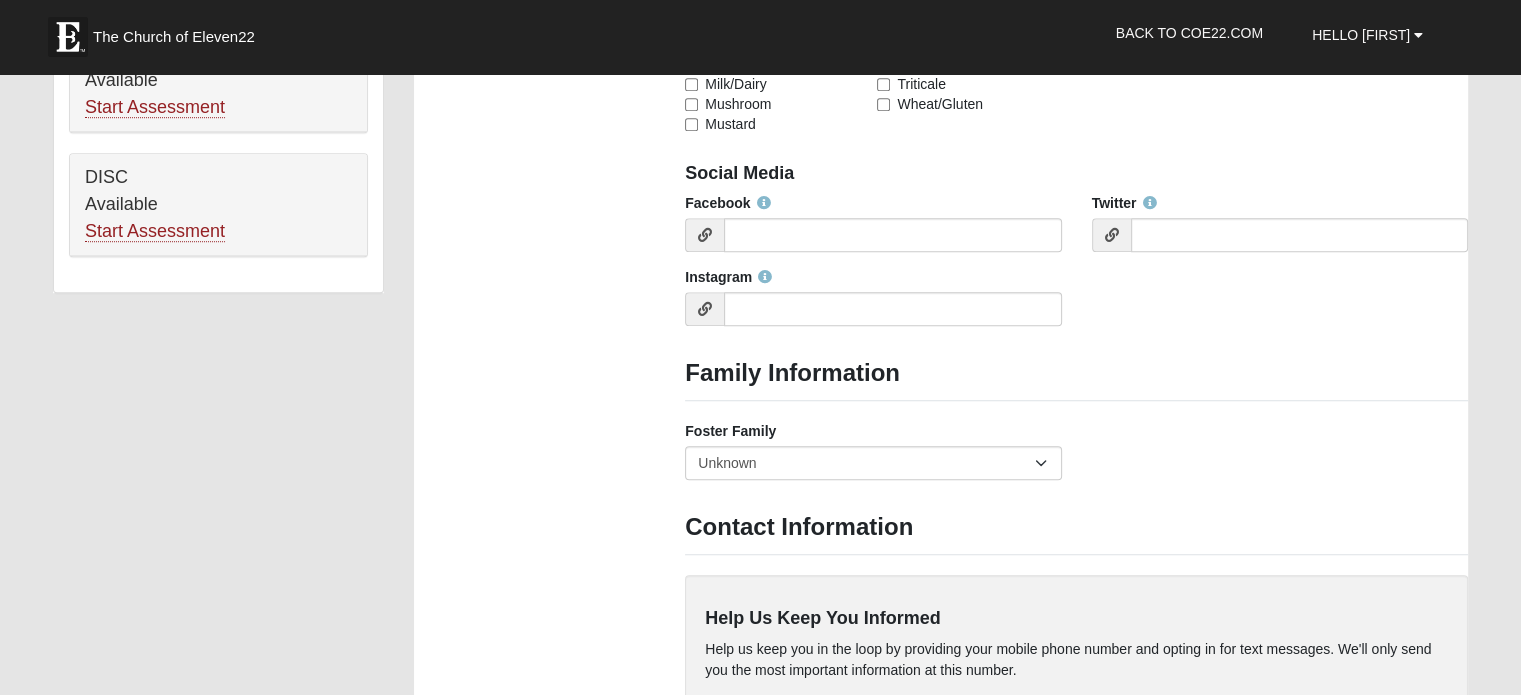 click on "Foster Family
Yes, we are a current foster family
No, we are a former foster family
No, we have never been a foster family
Unknown" at bounding box center [1076, 458] 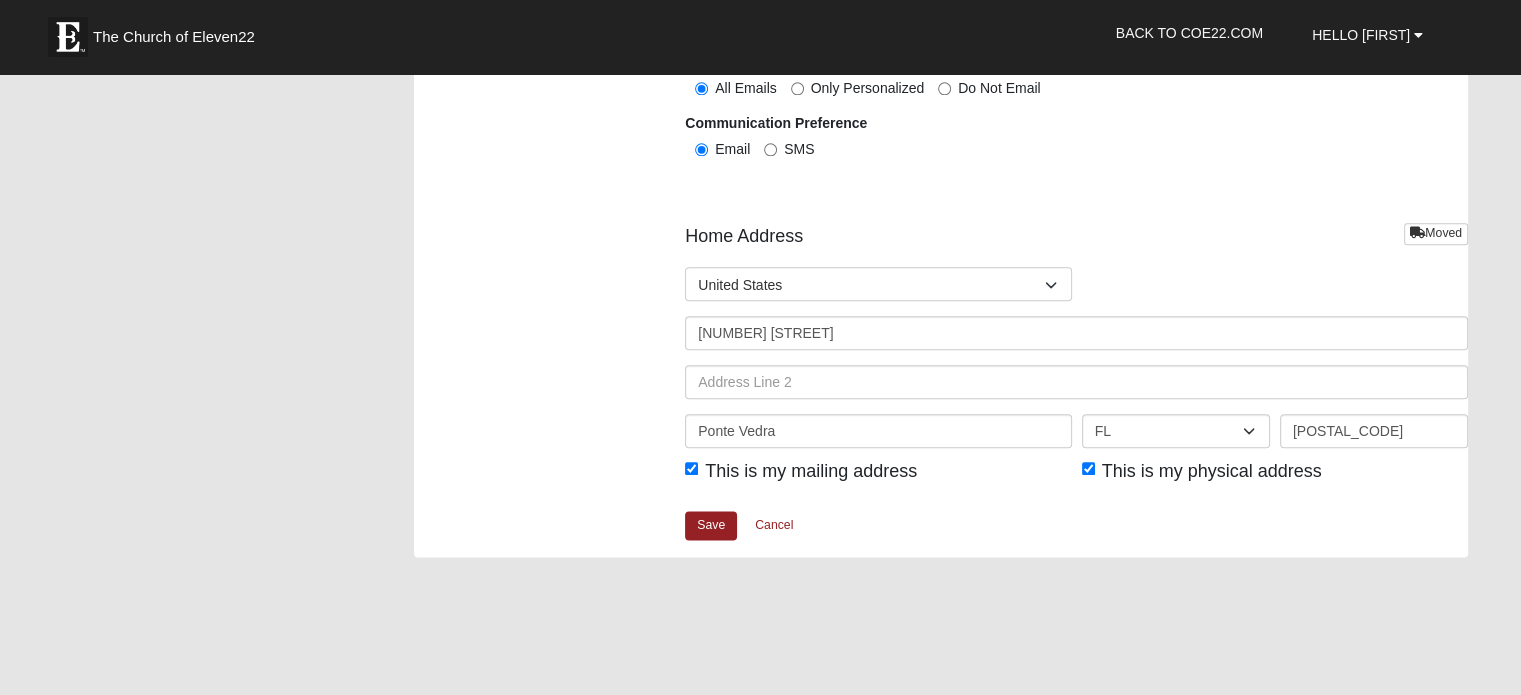 scroll, scrollTop: 2400, scrollLeft: 0, axis: vertical 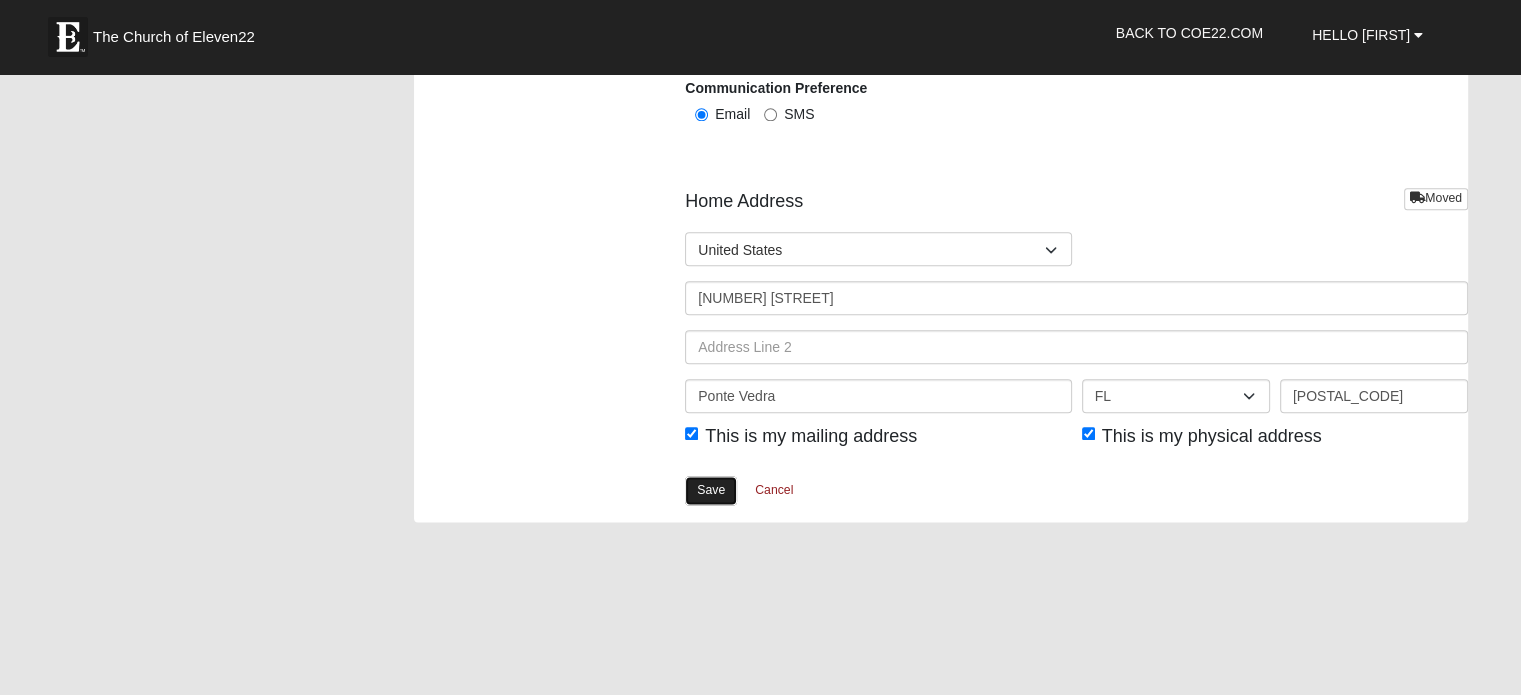 click on "Save" at bounding box center [711, 490] 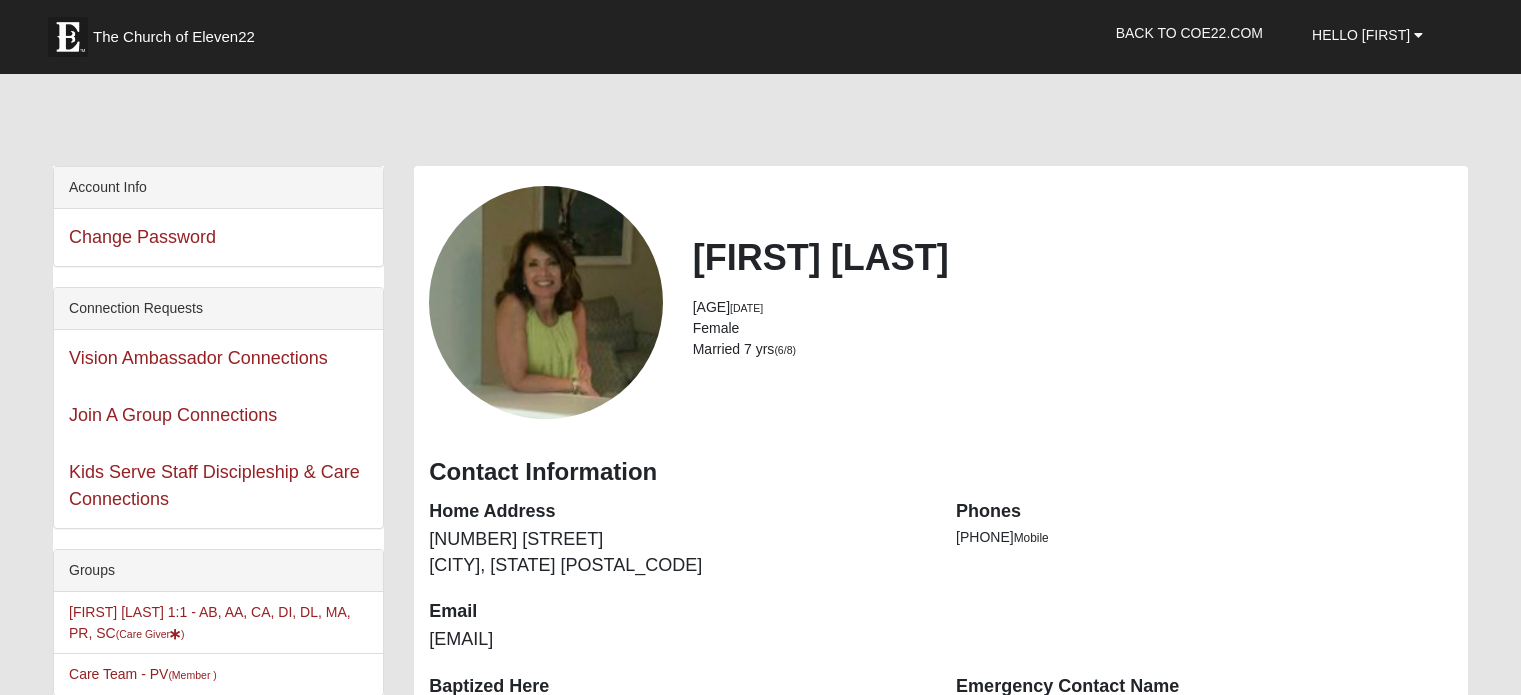 scroll, scrollTop: 0, scrollLeft: 0, axis: both 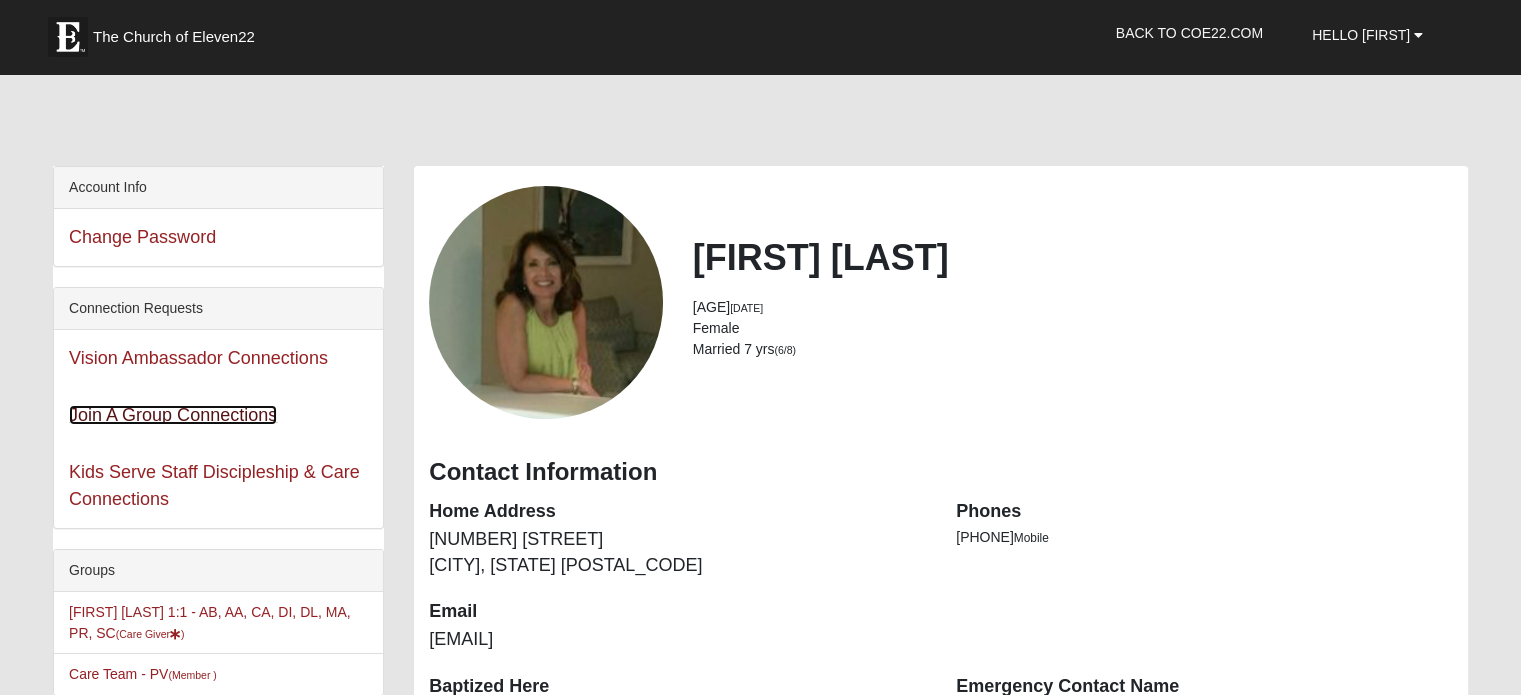 click on "Join A Group Connections" at bounding box center (173, 415) 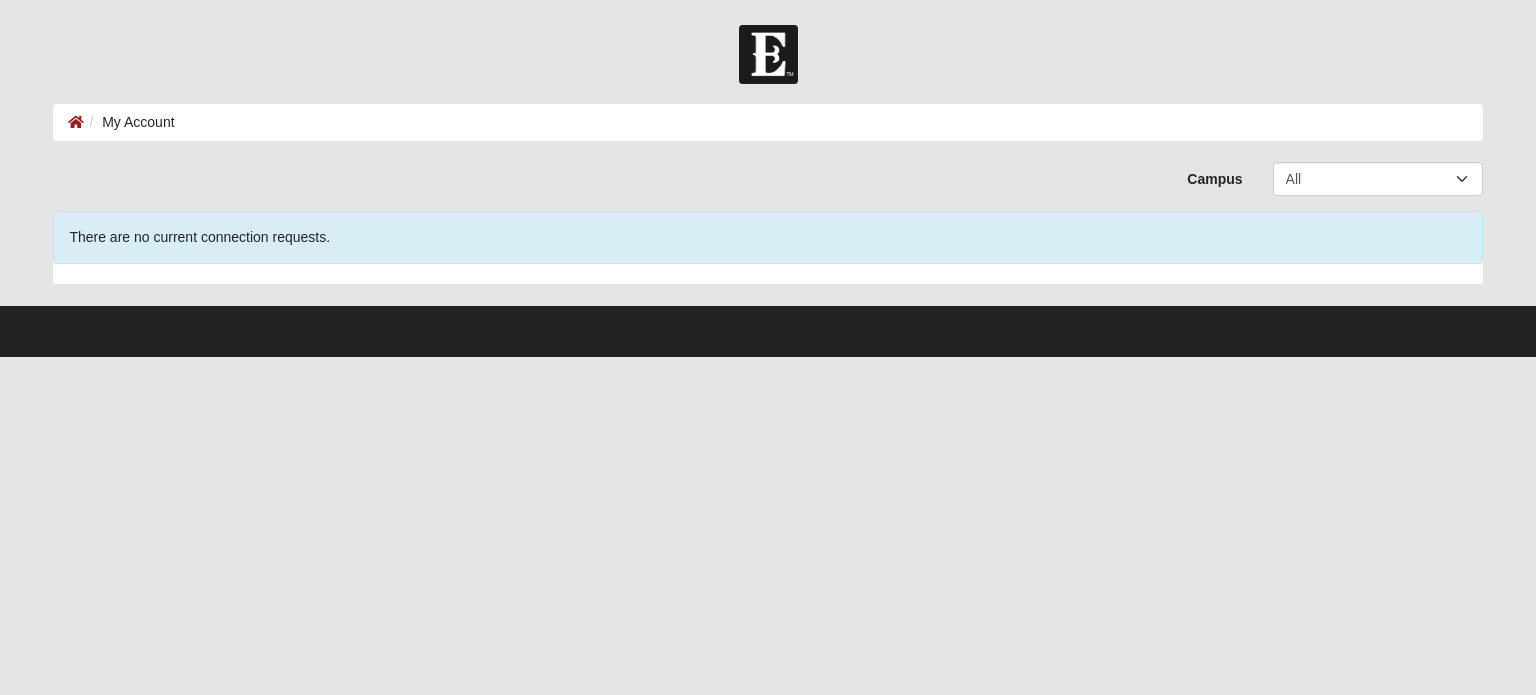 scroll, scrollTop: 0, scrollLeft: 0, axis: both 